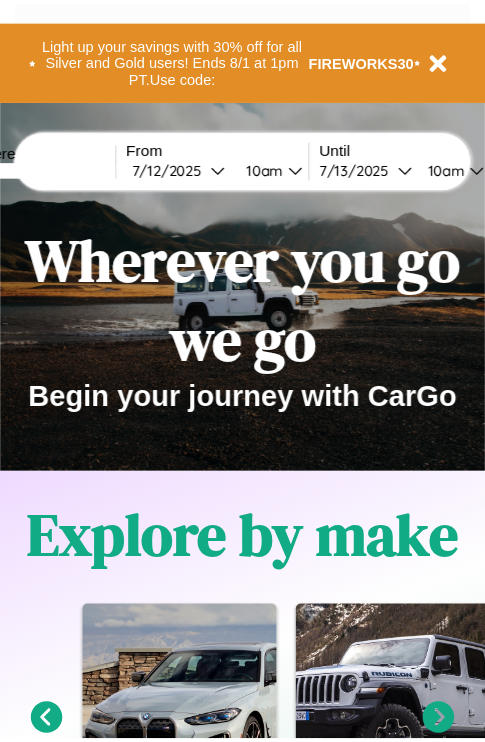 scroll, scrollTop: 0, scrollLeft: 0, axis: both 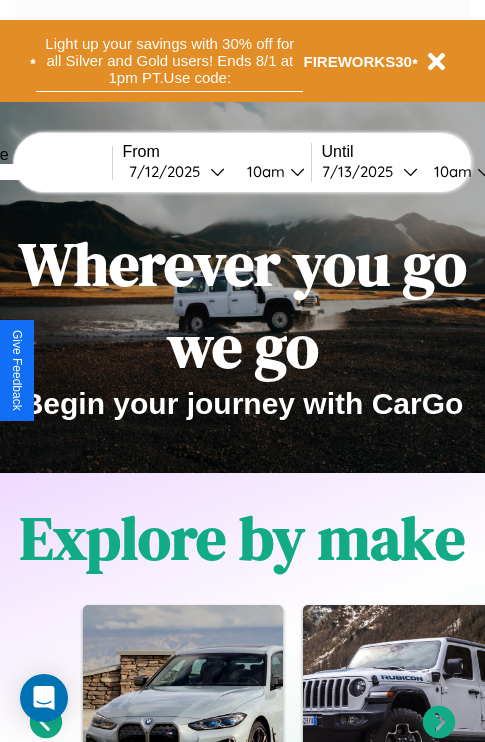 click on "Light up your savings with 30% off for all Silver and Gold users! Ends 8/1 at 1pm PT.  Use code:" at bounding box center [169, 61] 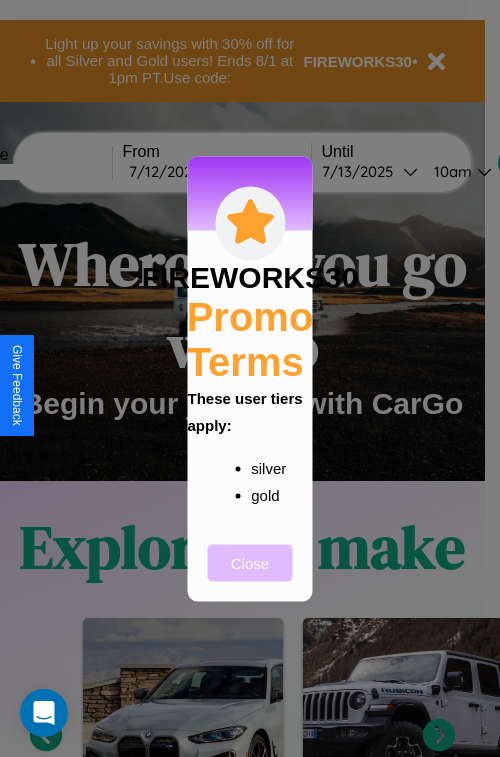click on "Close" at bounding box center [250, 562] 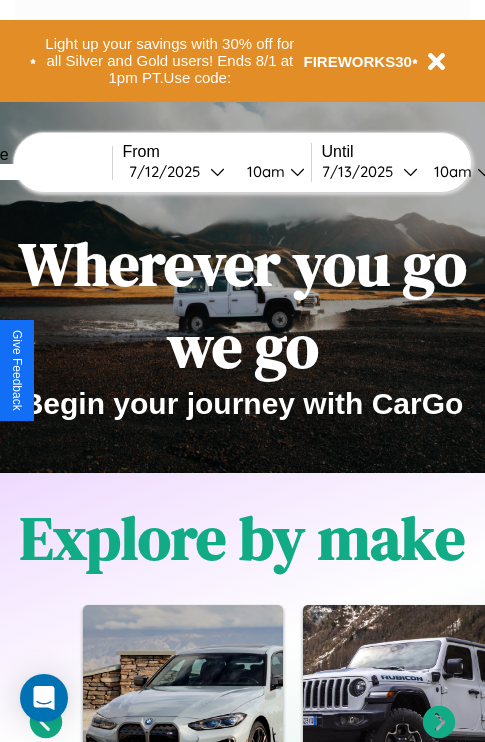 click at bounding box center [37, 172] 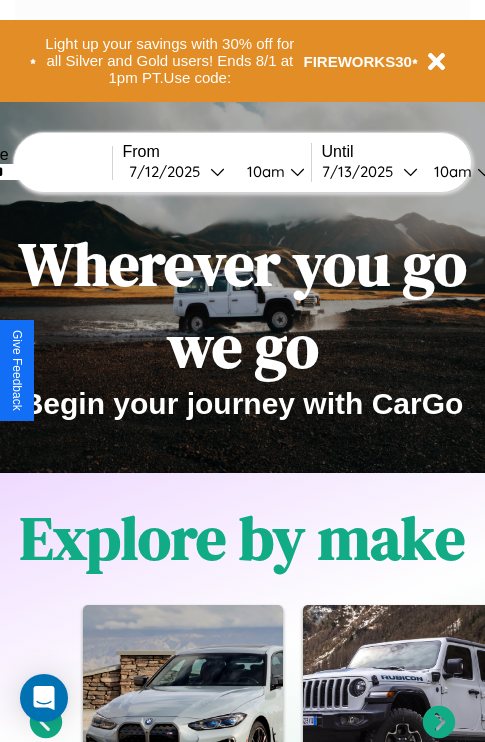 type on "*******" 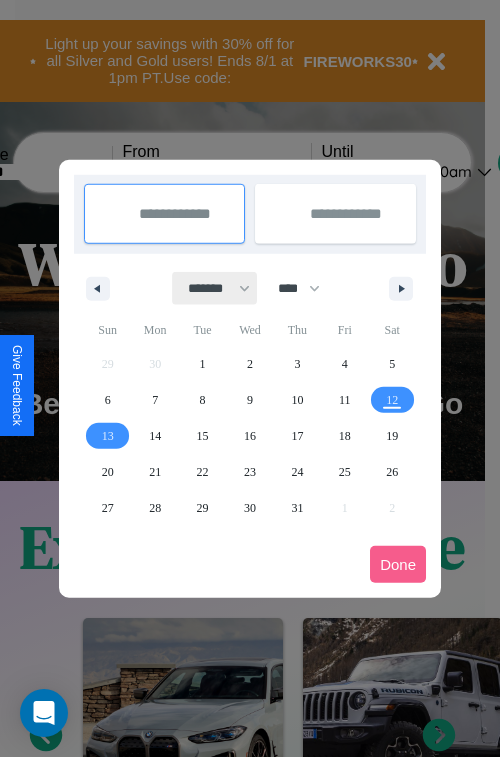 click on "******* ******** ***** ***** *** **** **** ****** ********* ******* ******** ********" at bounding box center (215, 288) 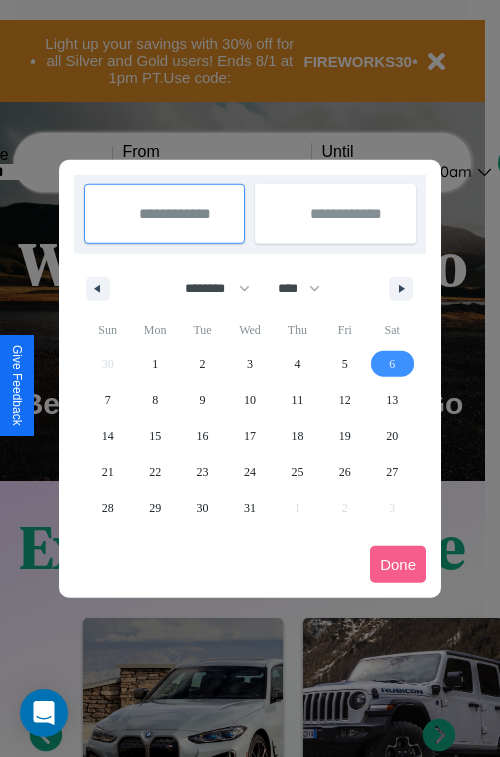 click on "6" at bounding box center (392, 364) 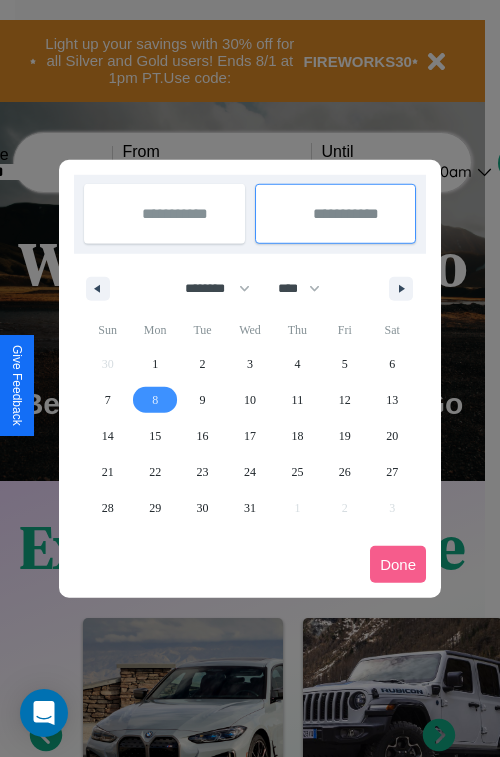click on "8" at bounding box center (155, 400) 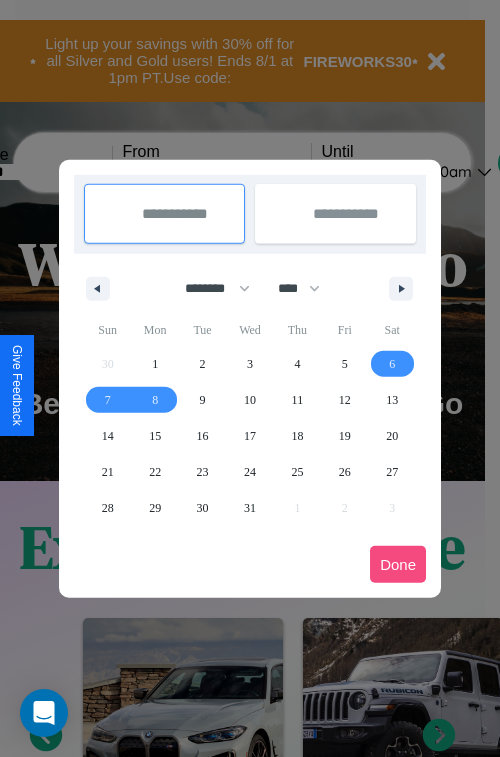 click on "Done" at bounding box center [398, 564] 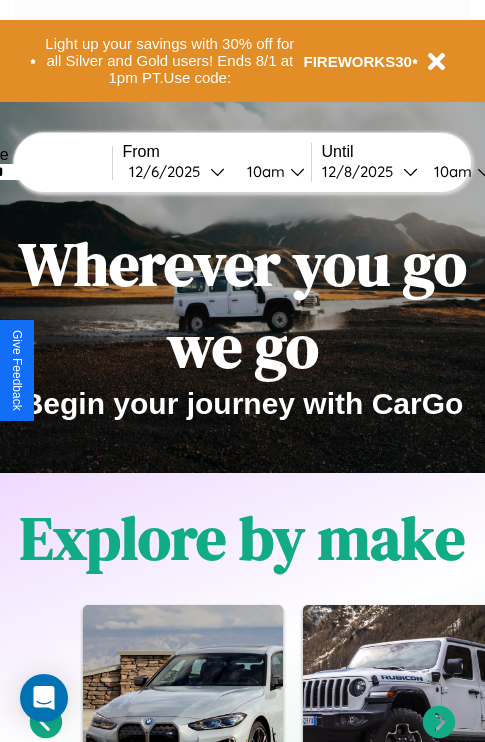 click on "10am" at bounding box center (450, 171) 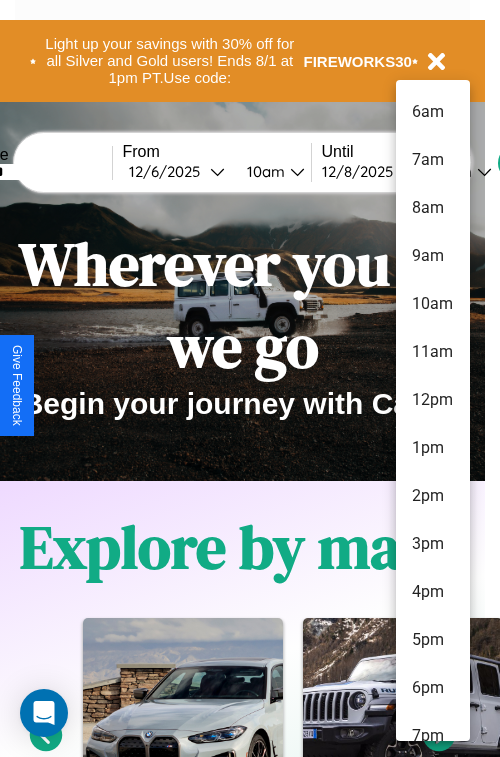 click on "12pm" at bounding box center [433, 400] 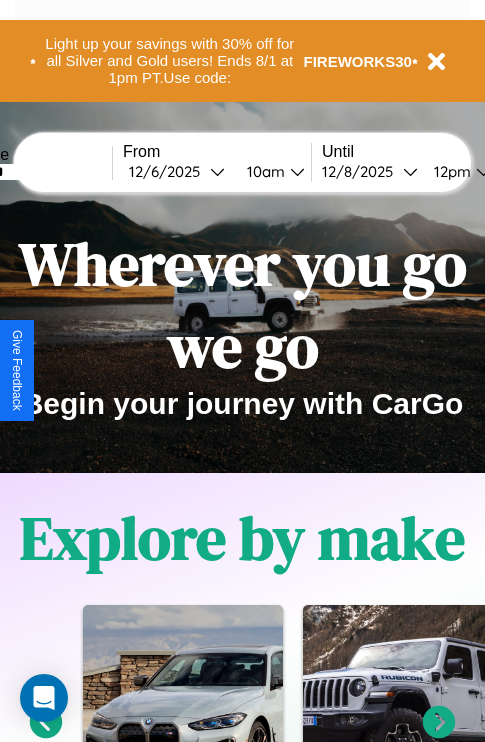scroll, scrollTop: 0, scrollLeft: 74, axis: horizontal 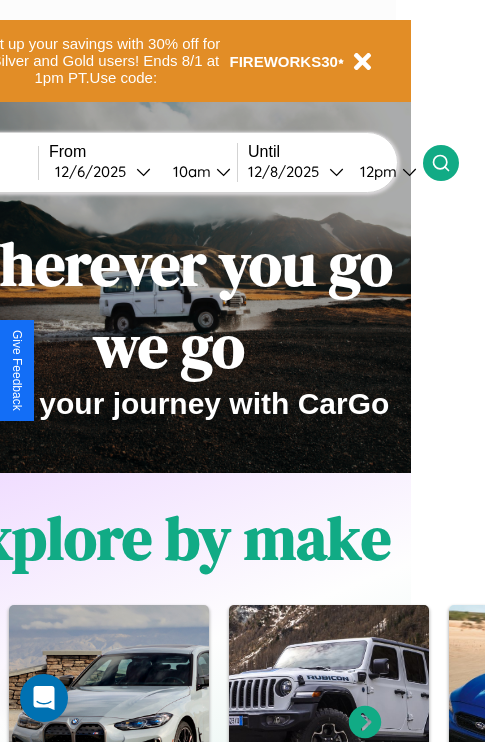 click 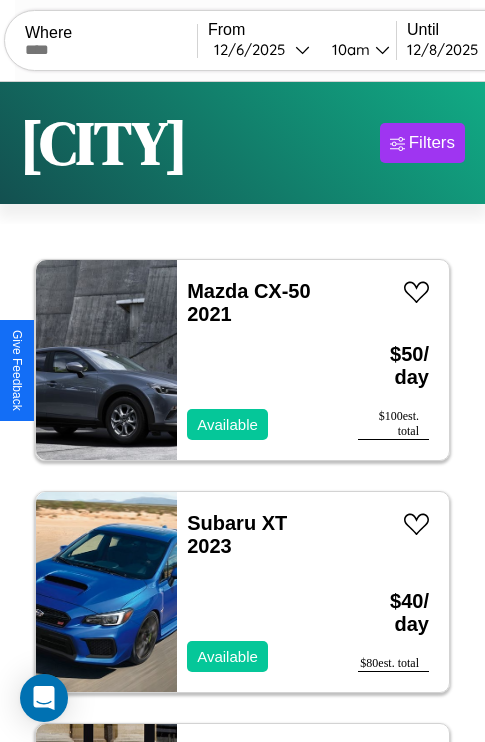 scroll, scrollTop: 66, scrollLeft: 0, axis: vertical 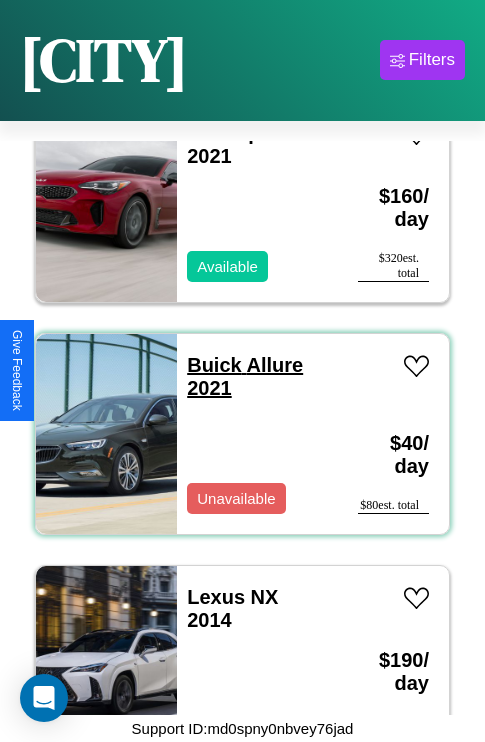 click on "Buick   Allure   2021" at bounding box center (245, 376) 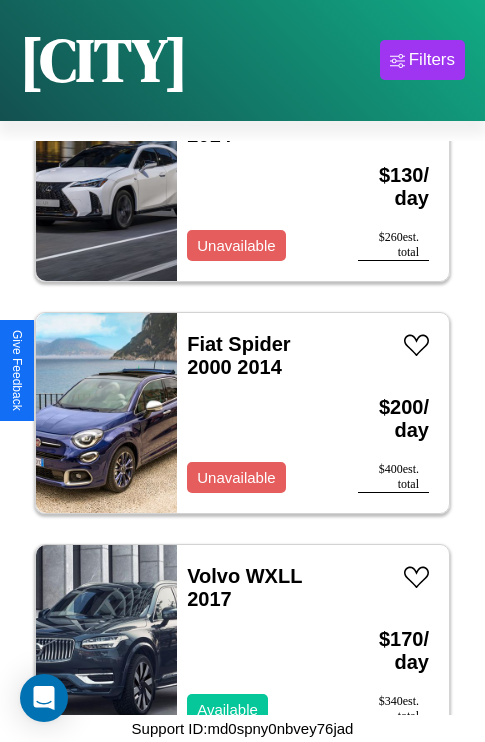 scroll, scrollTop: 4483, scrollLeft: 0, axis: vertical 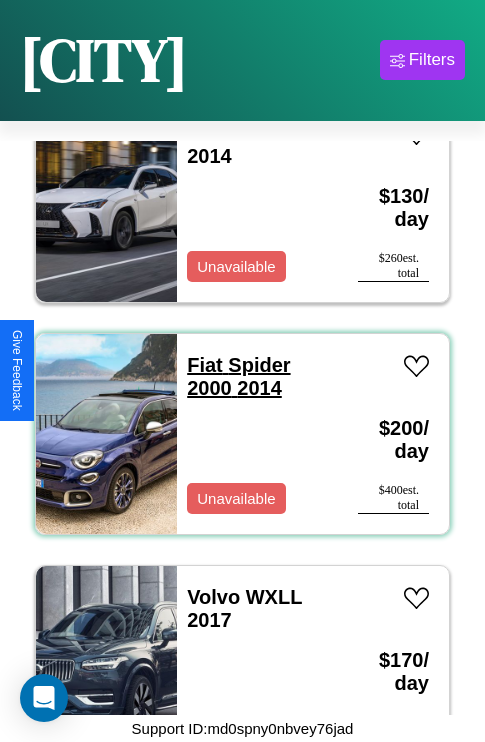 click on "Fiat   Spider 2000   2014" at bounding box center (238, 376) 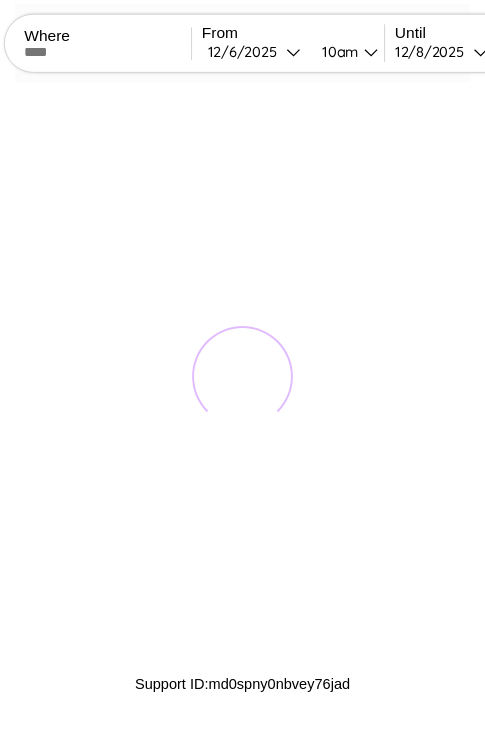 scroll, scrollTop: 0, scrollLeft: 0, axis: both 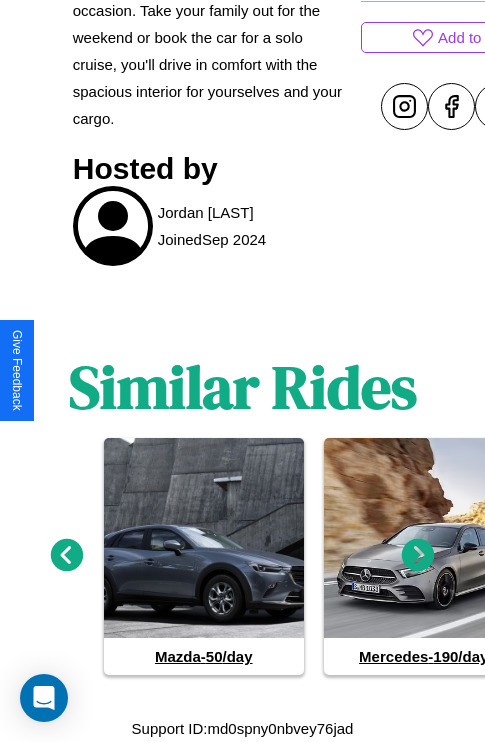 click 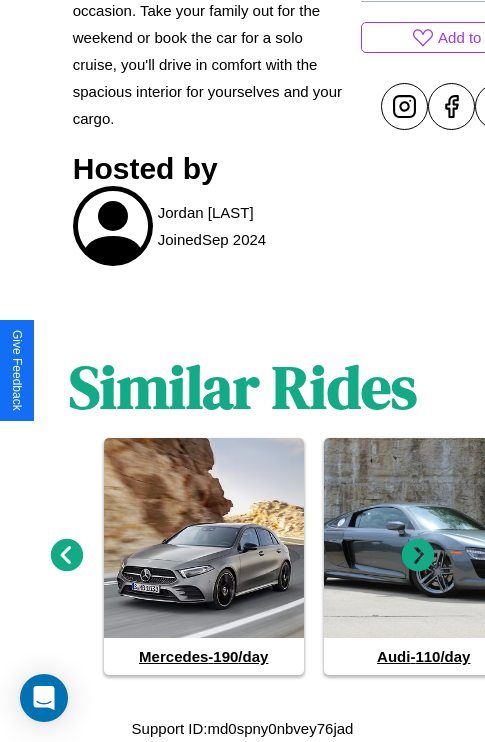 click 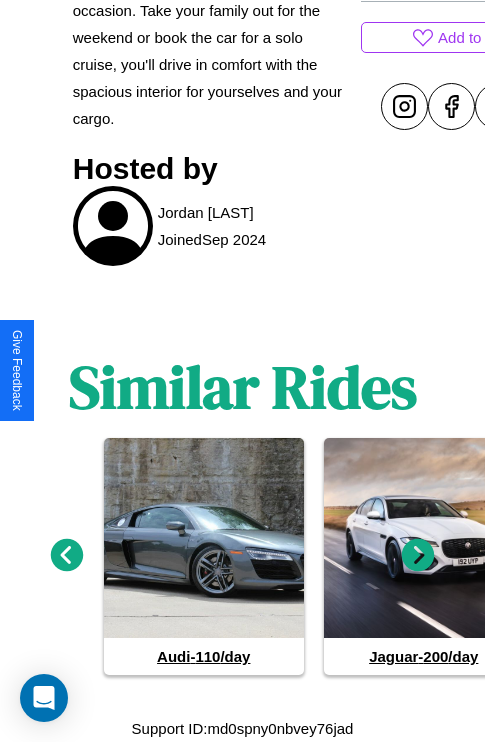 click 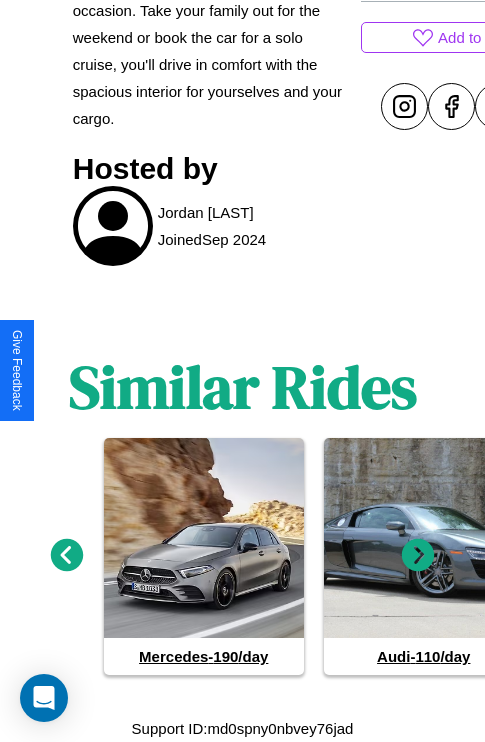 click 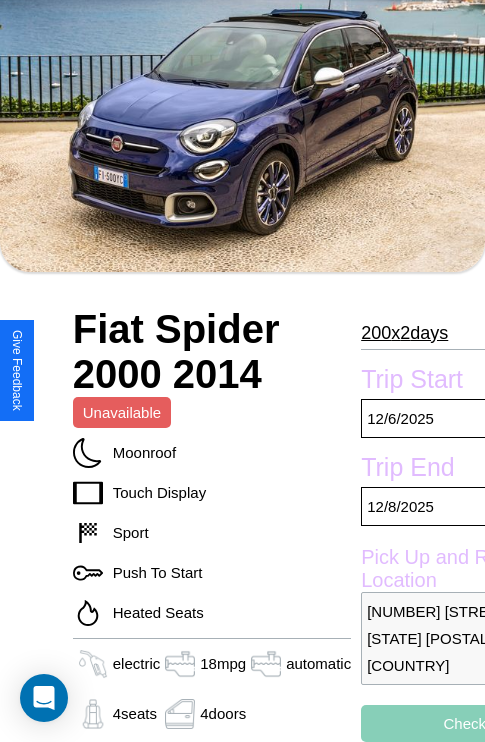 scroll, scrollTop: 135, scrollLeft: 0, axis: vertical 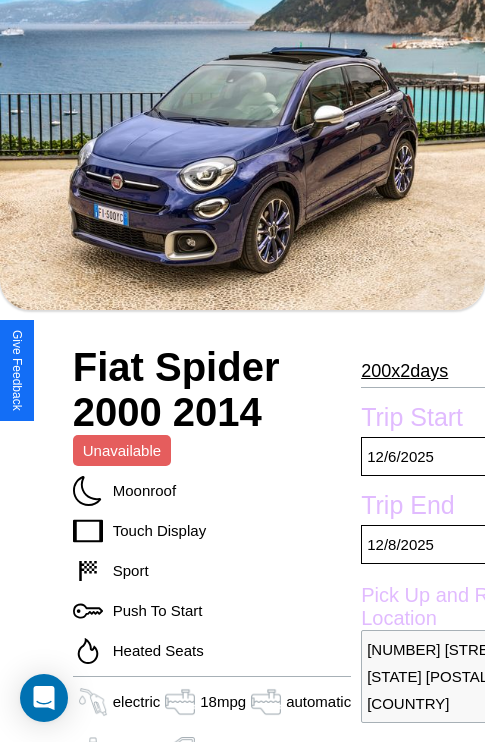 click on "200  x  2  days" at bounding box center (404, 371) 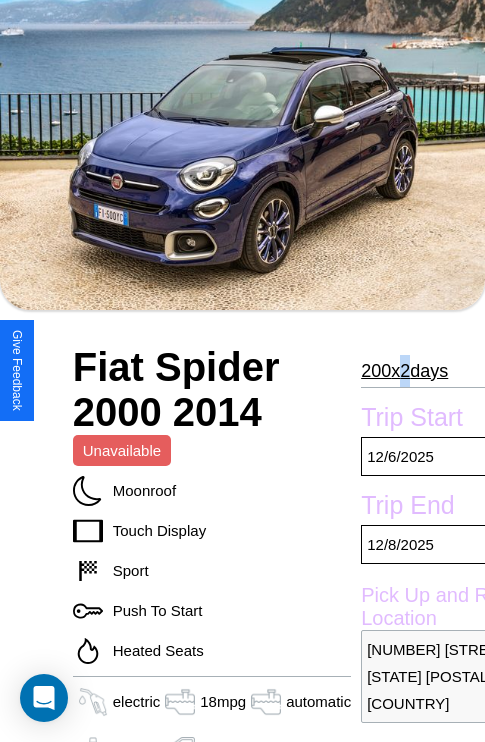 click on "200  x  2  days" at bounding box center [404, 371] 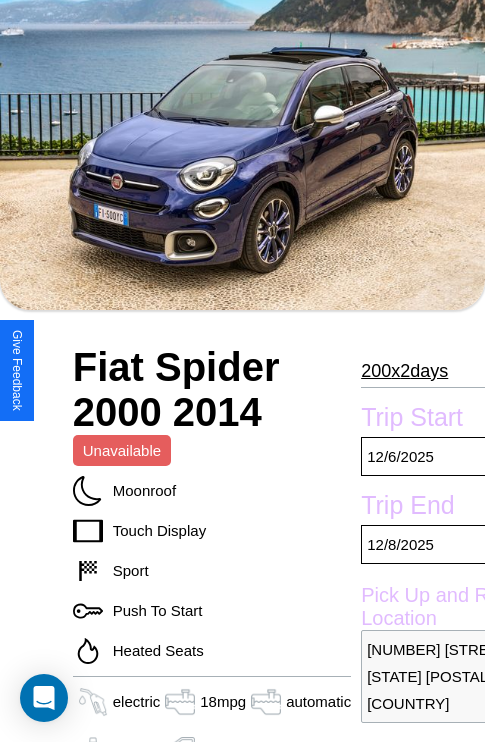 click on "200  x  2  days" at bounding box center (404, 371) 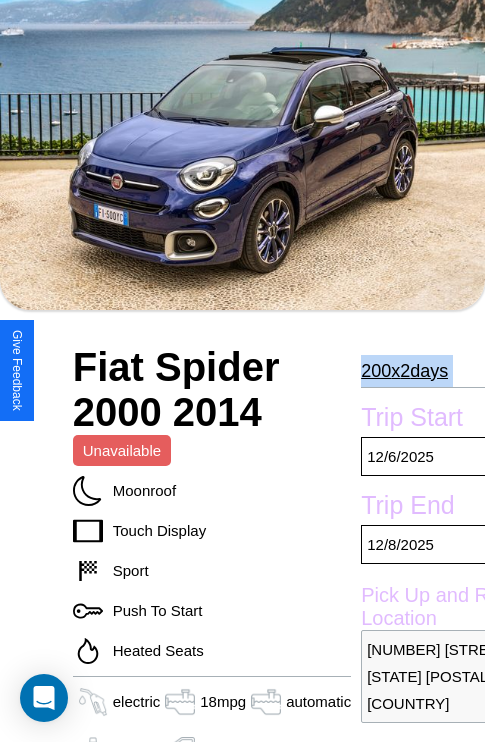 click on "200  x  2  days" at bounding box center [404, 371] 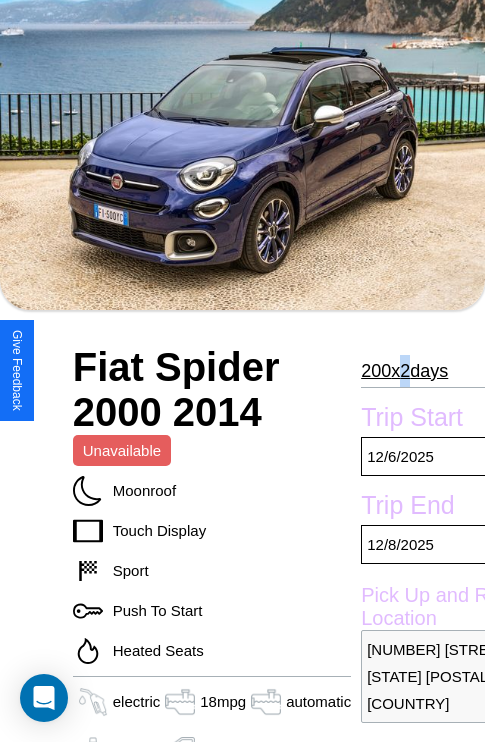 click on "200  x  2  days" at bounding box center [404, 371] 